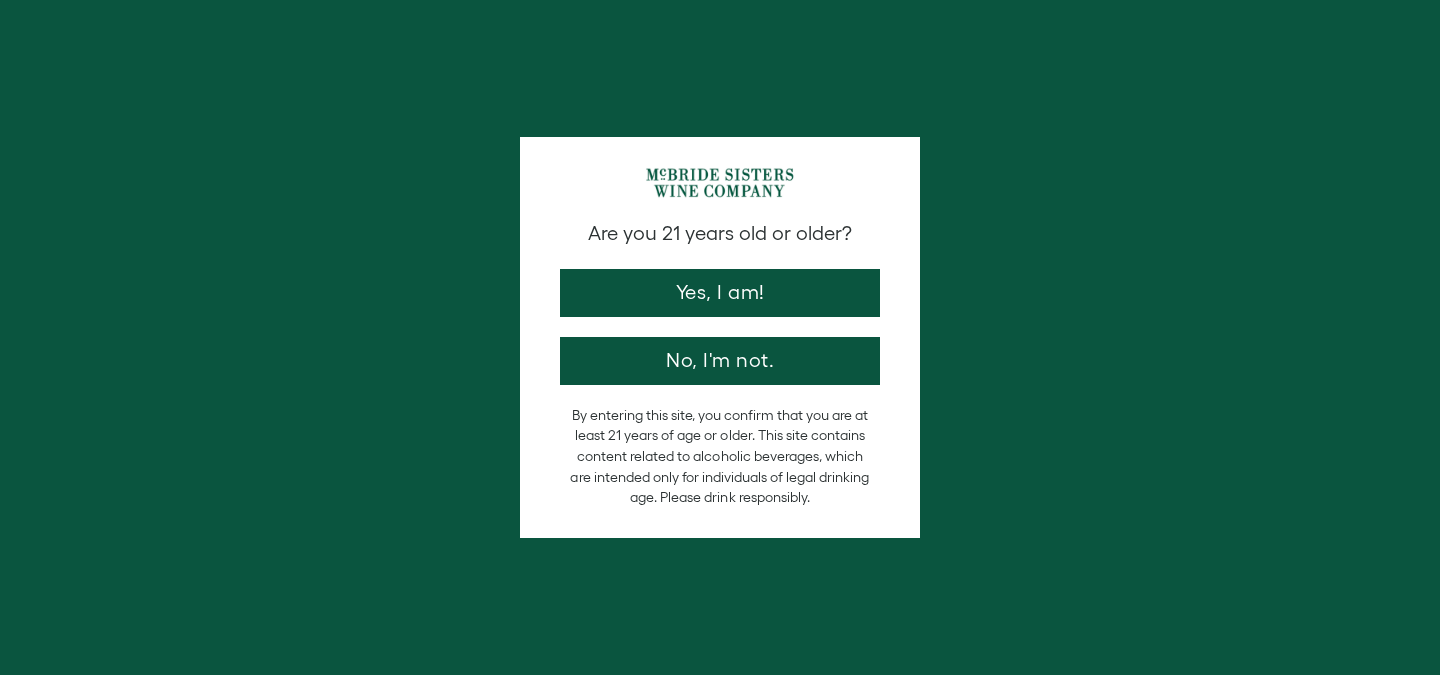 scroll, scrollTop: 0, scrollLeft: 0, axis: both 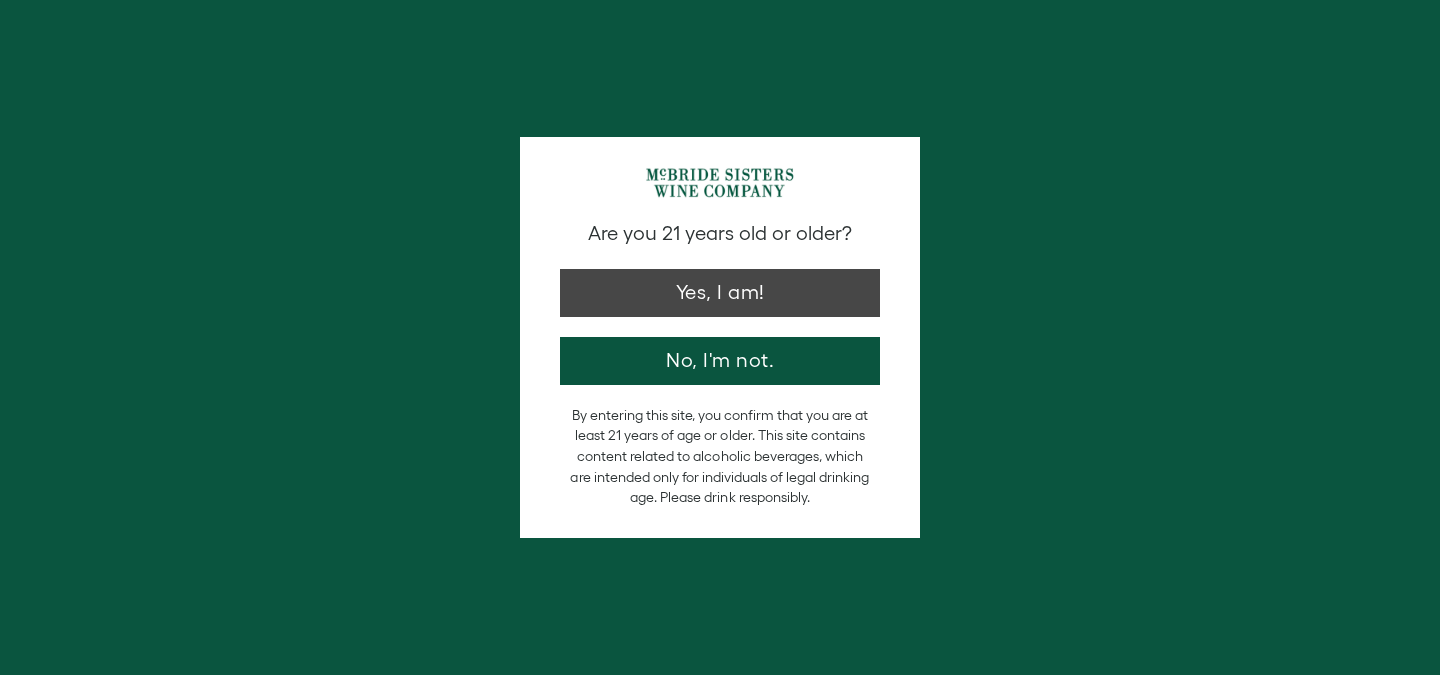 type on "**********" 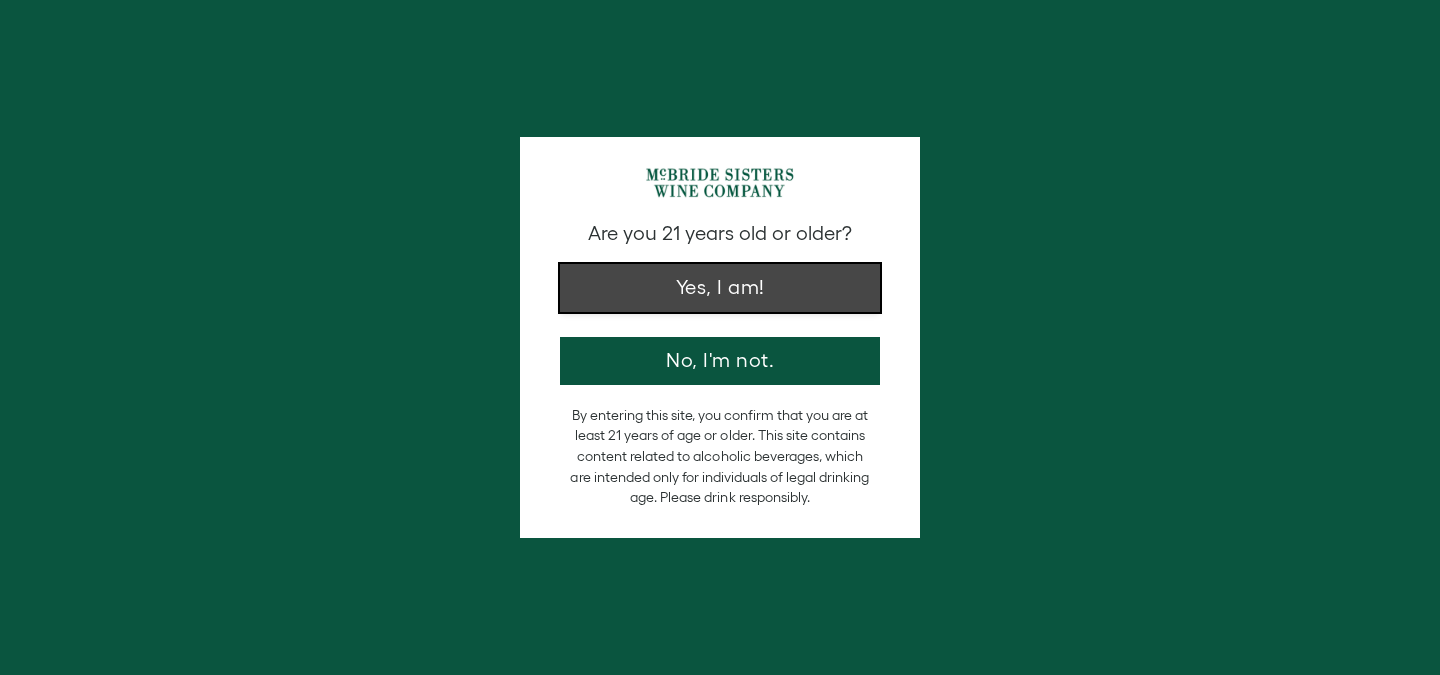 click on "Yes, I am!" at bounding box center (720, 288) 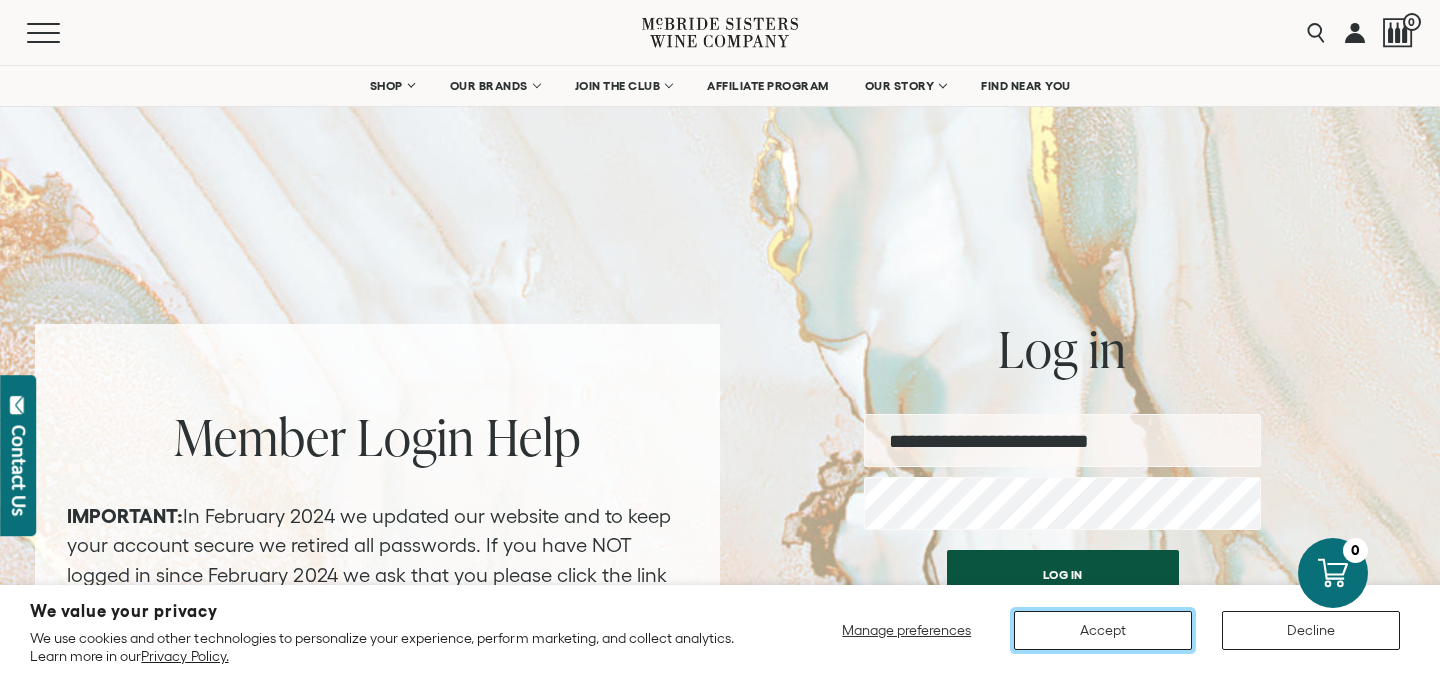 click on "Accept" at bounding box center (1103, 630) 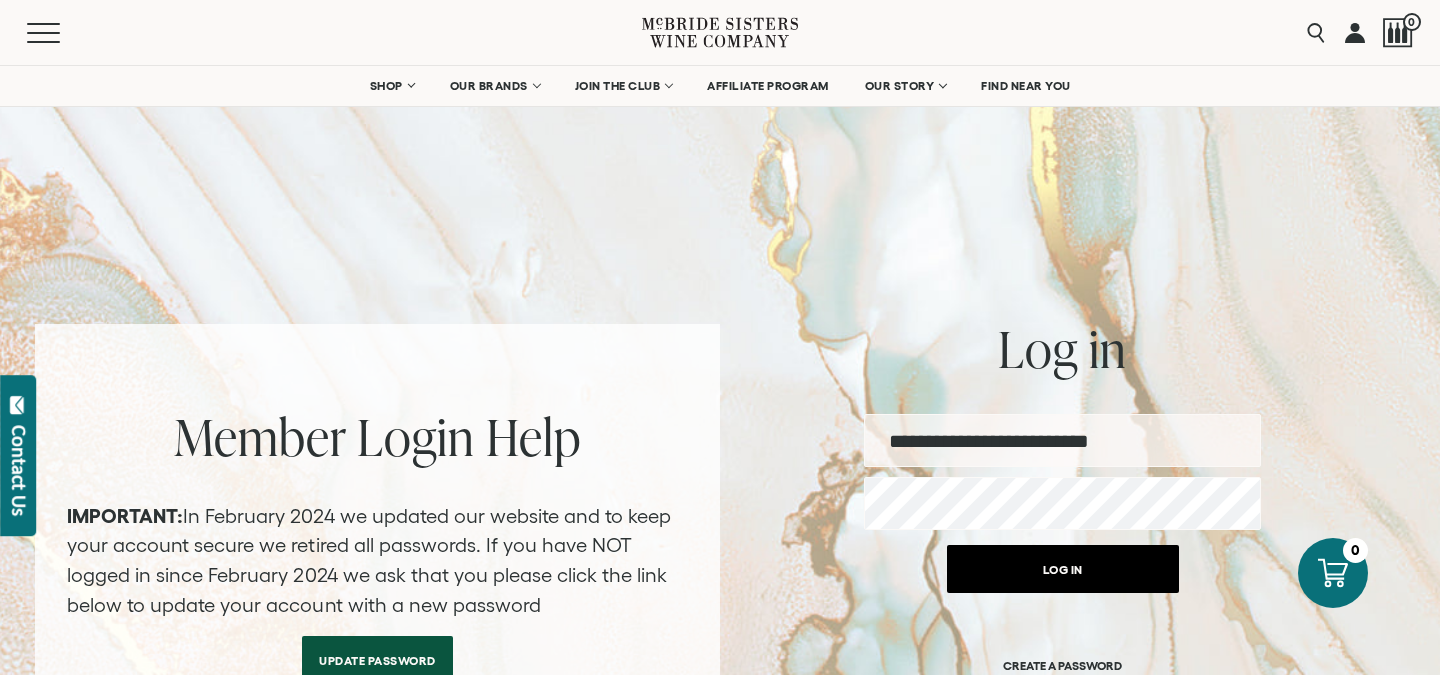 click on "Log in" at bounding box center [1063, 569] 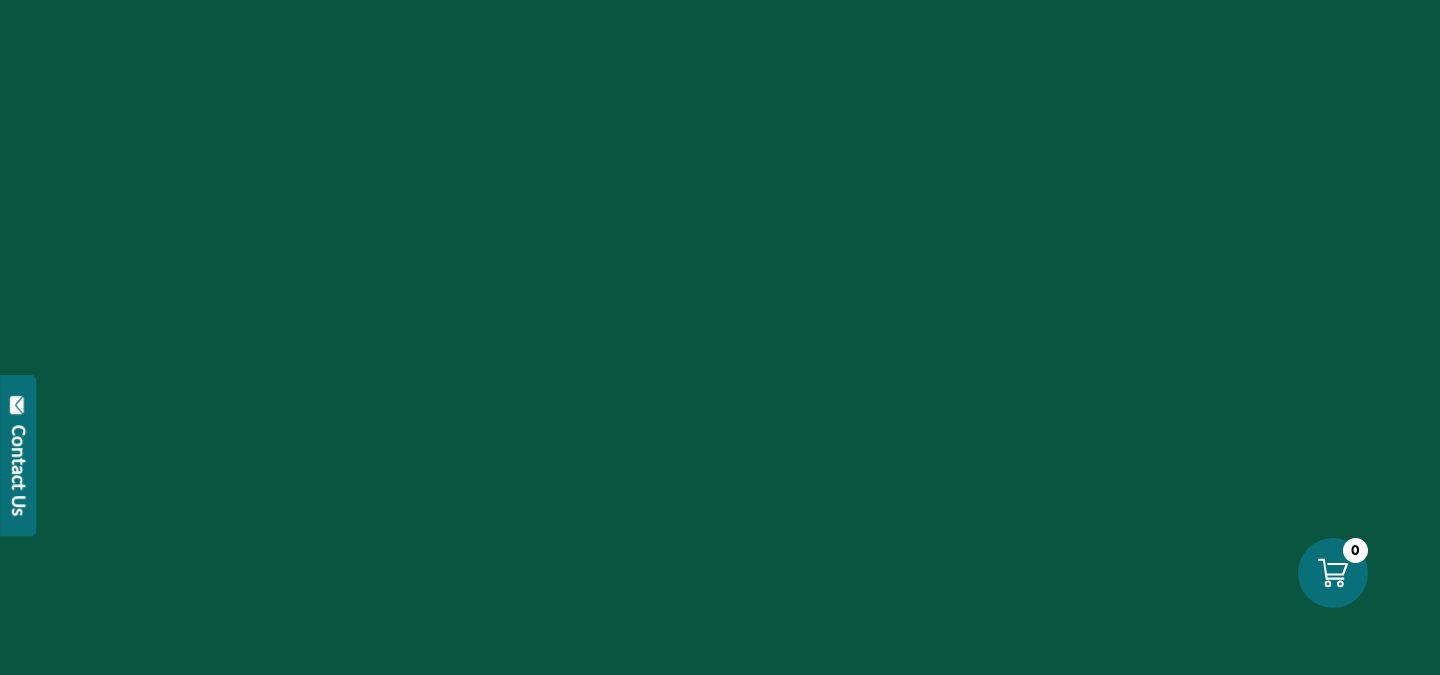 scroll, scrollTop: 0, scrollLeft: 0, axis: both 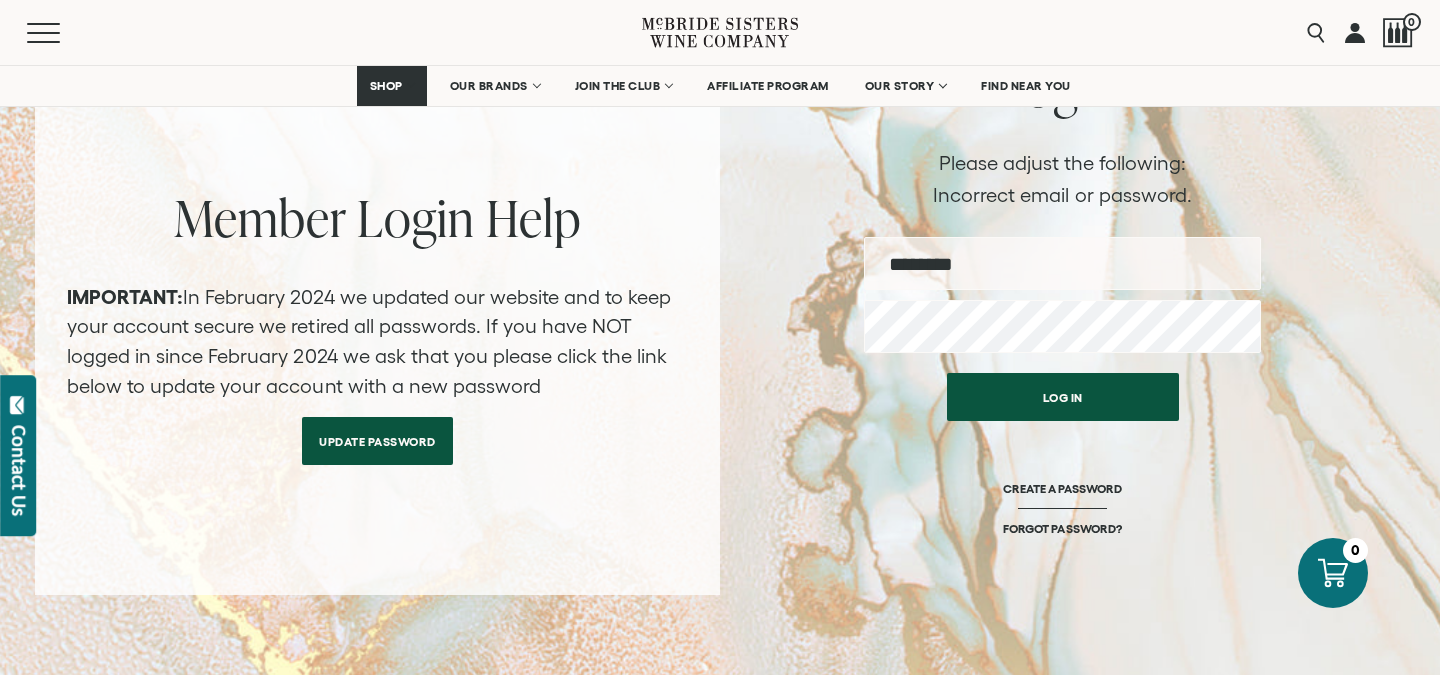 type on "**********" 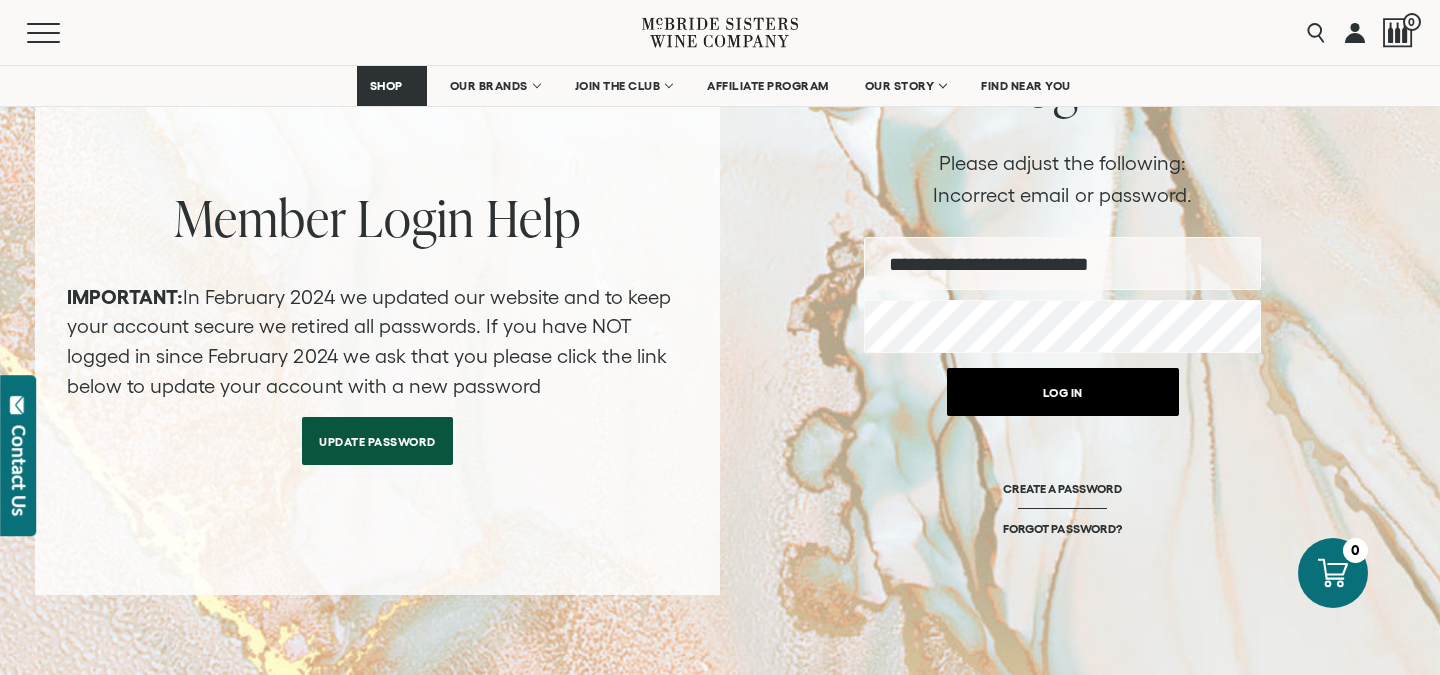 click on "Log in" at bounding box center [1063, 392] 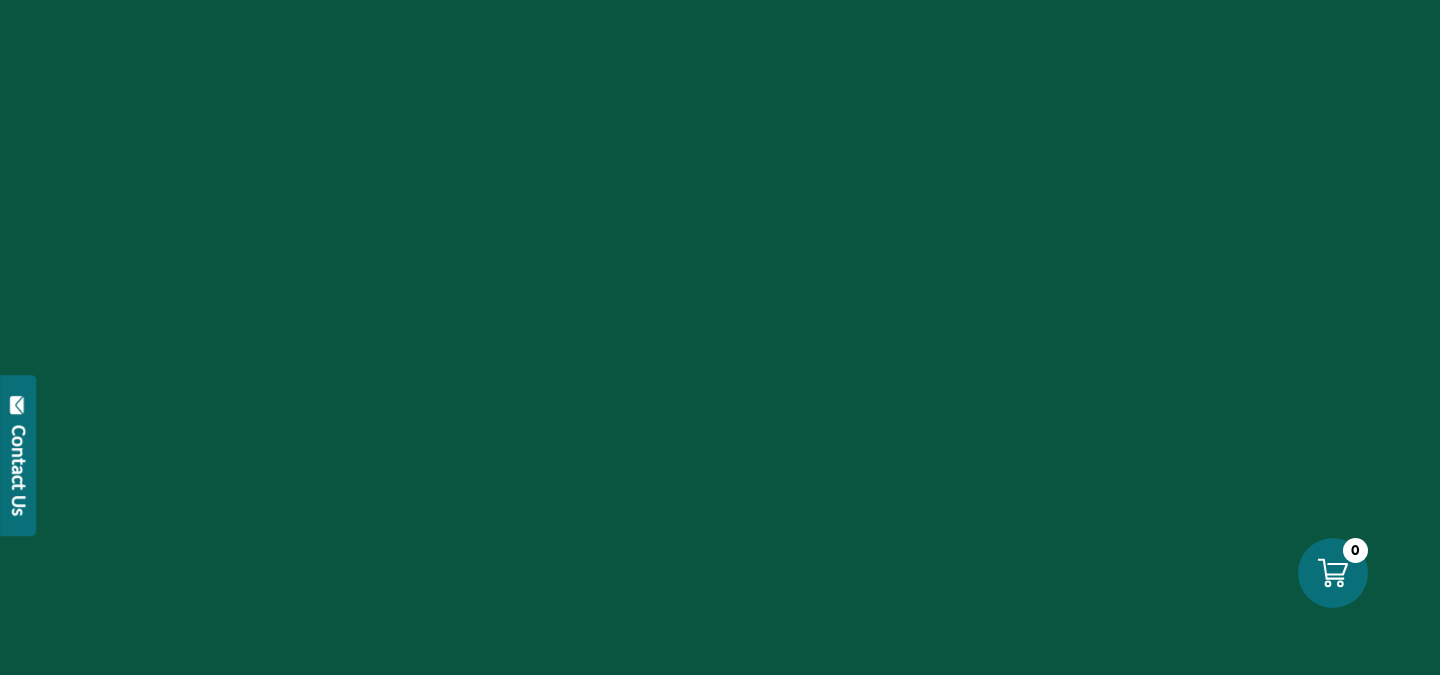 scroll, scrollTop: 0, scrollLeft: 0, axis: both 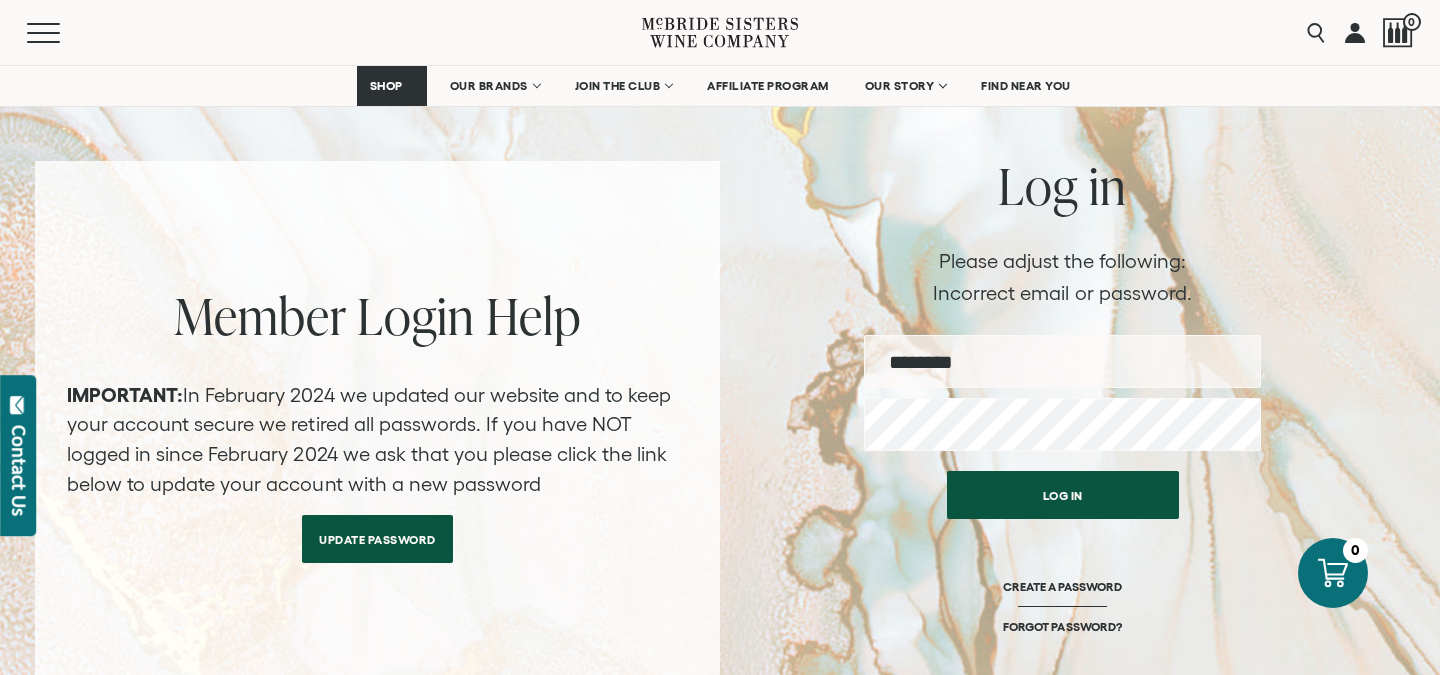 type on "**********" 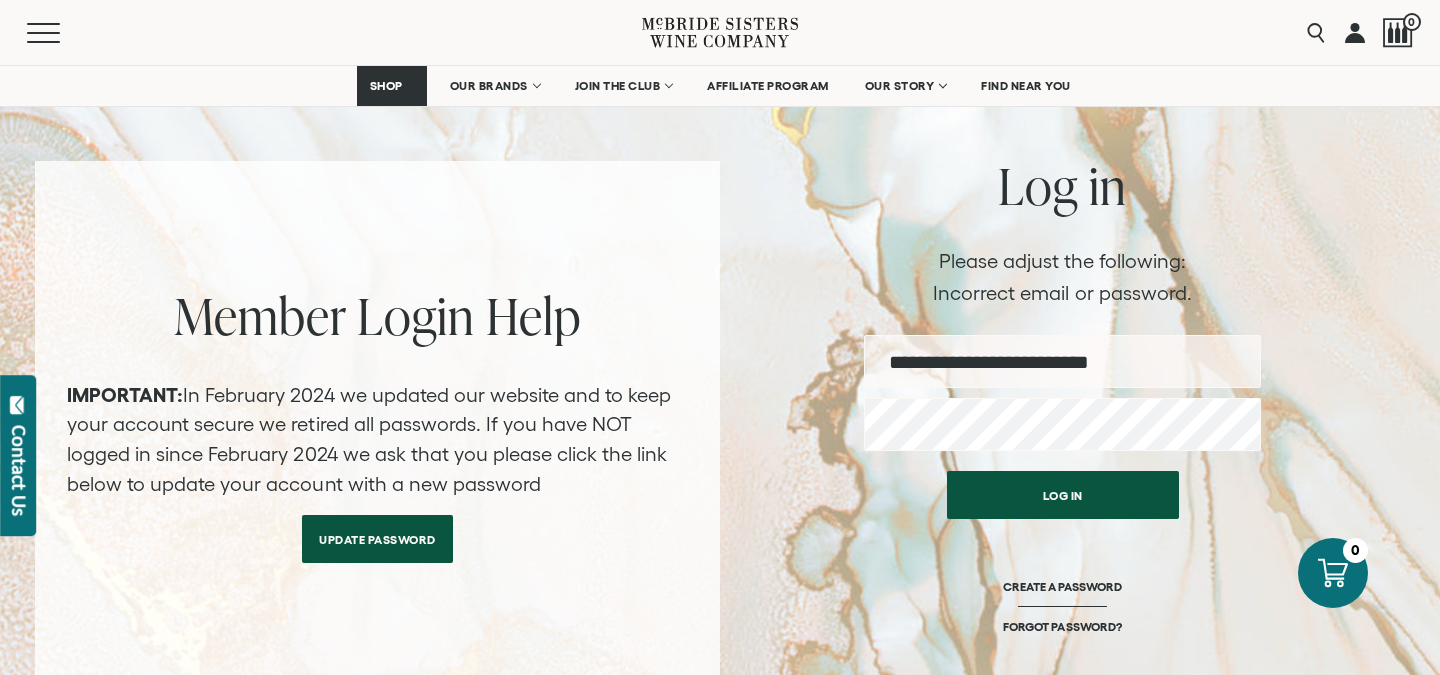 click 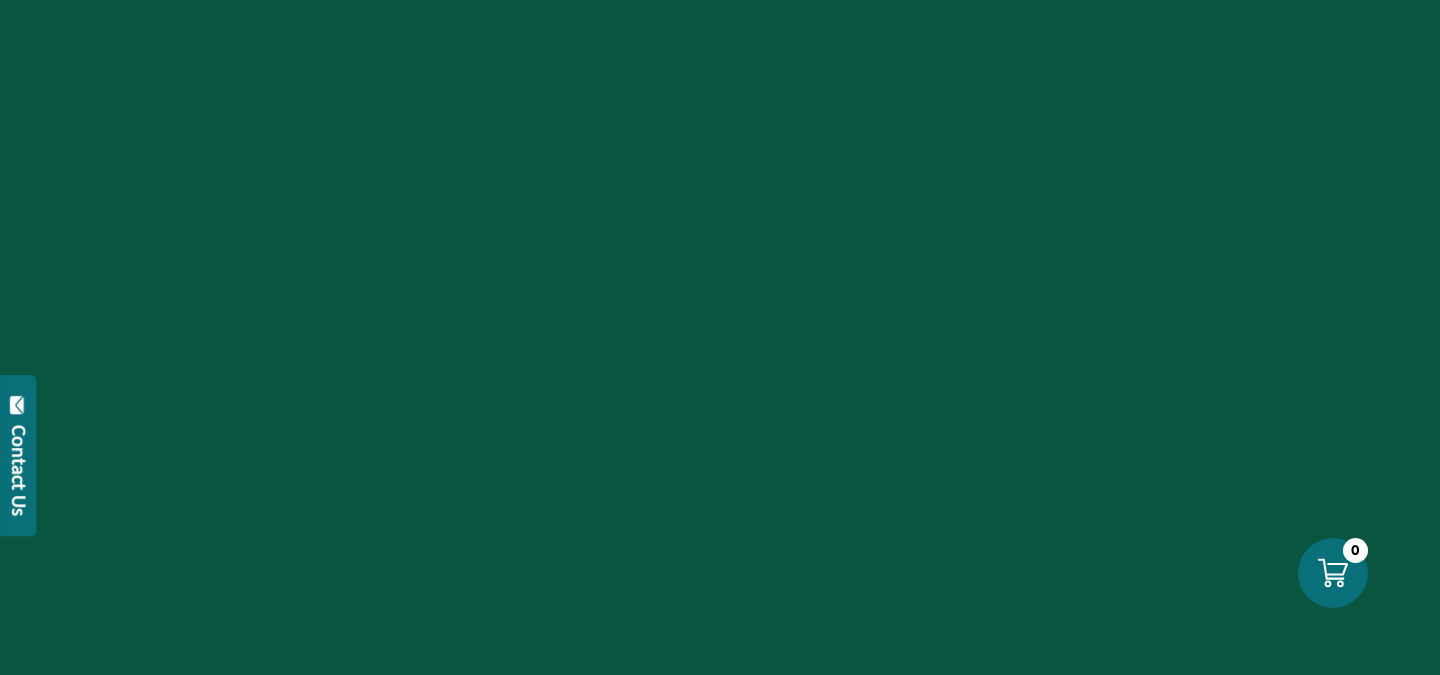 scroll, scrollTop: 0, scrollLeft: 0, axis: both 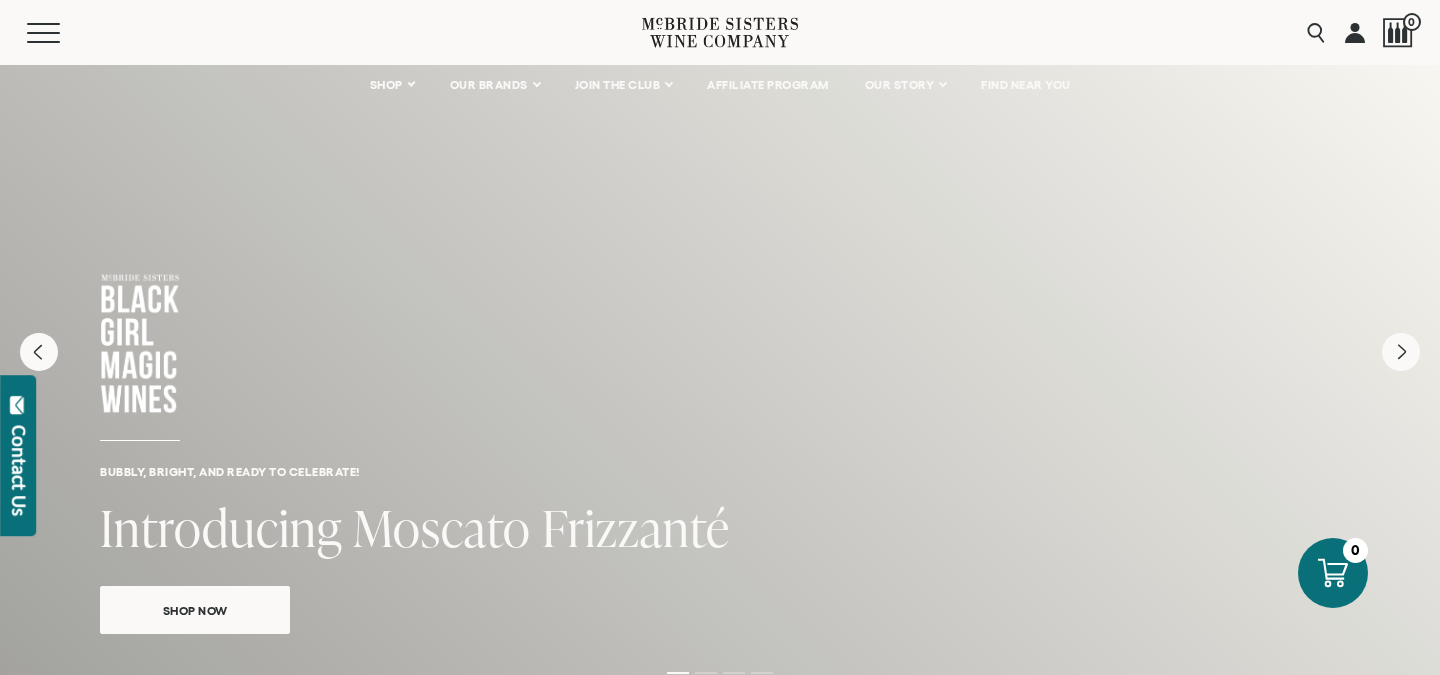 click at bounding box center [1355, 32] 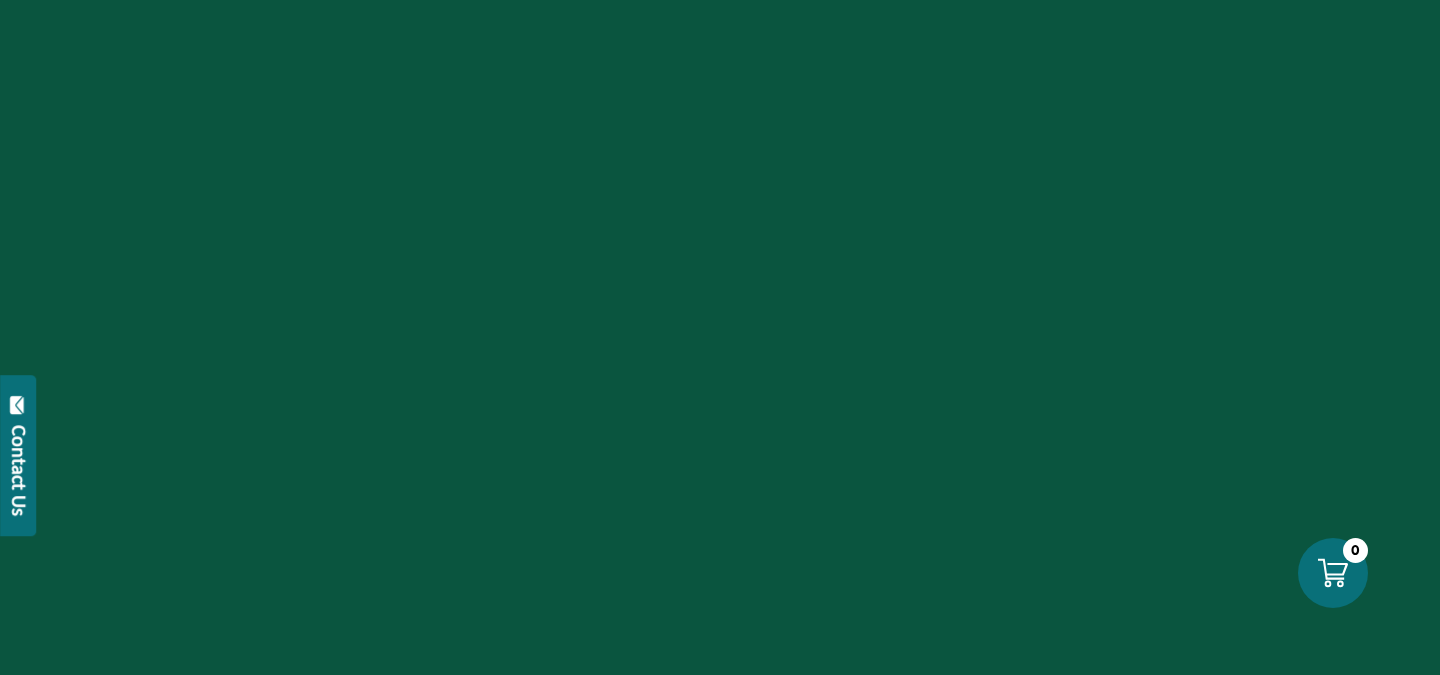 scroll, scrollTop: 0, scrollLeft: 0, axis: both 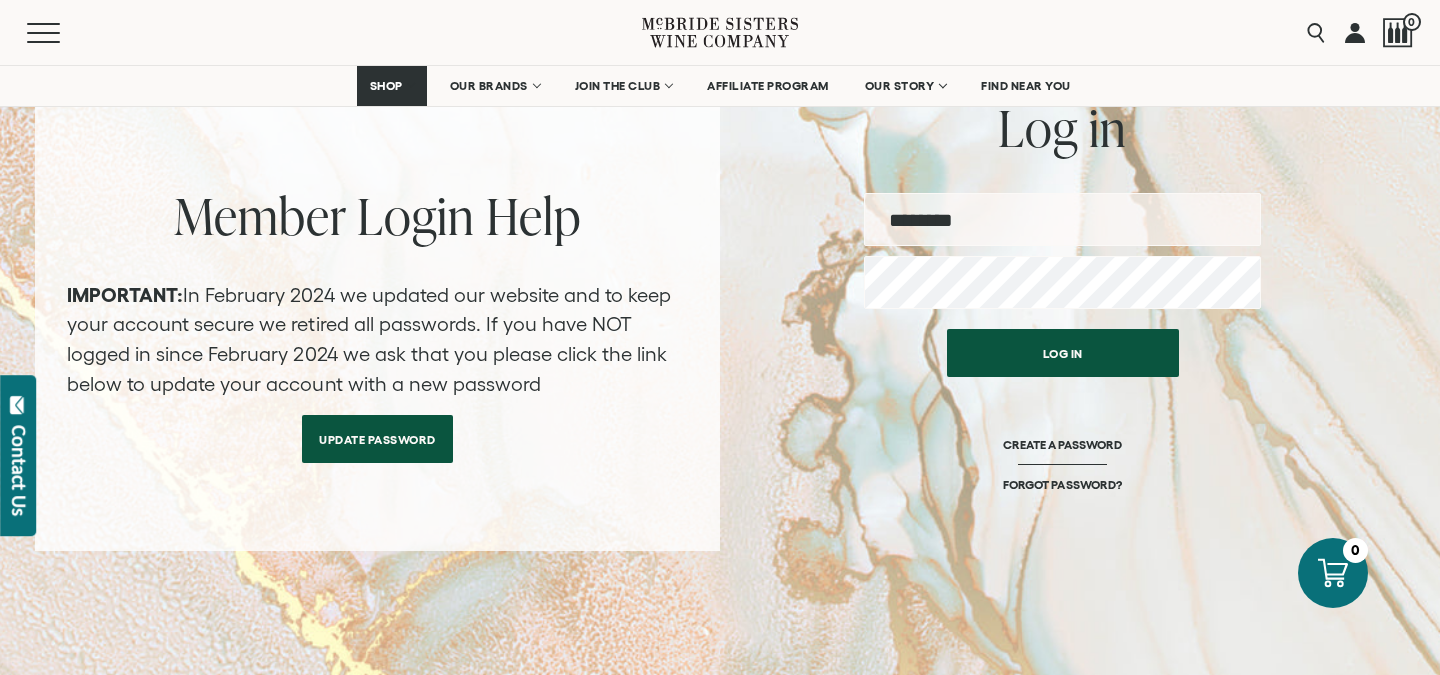 type on "**********" 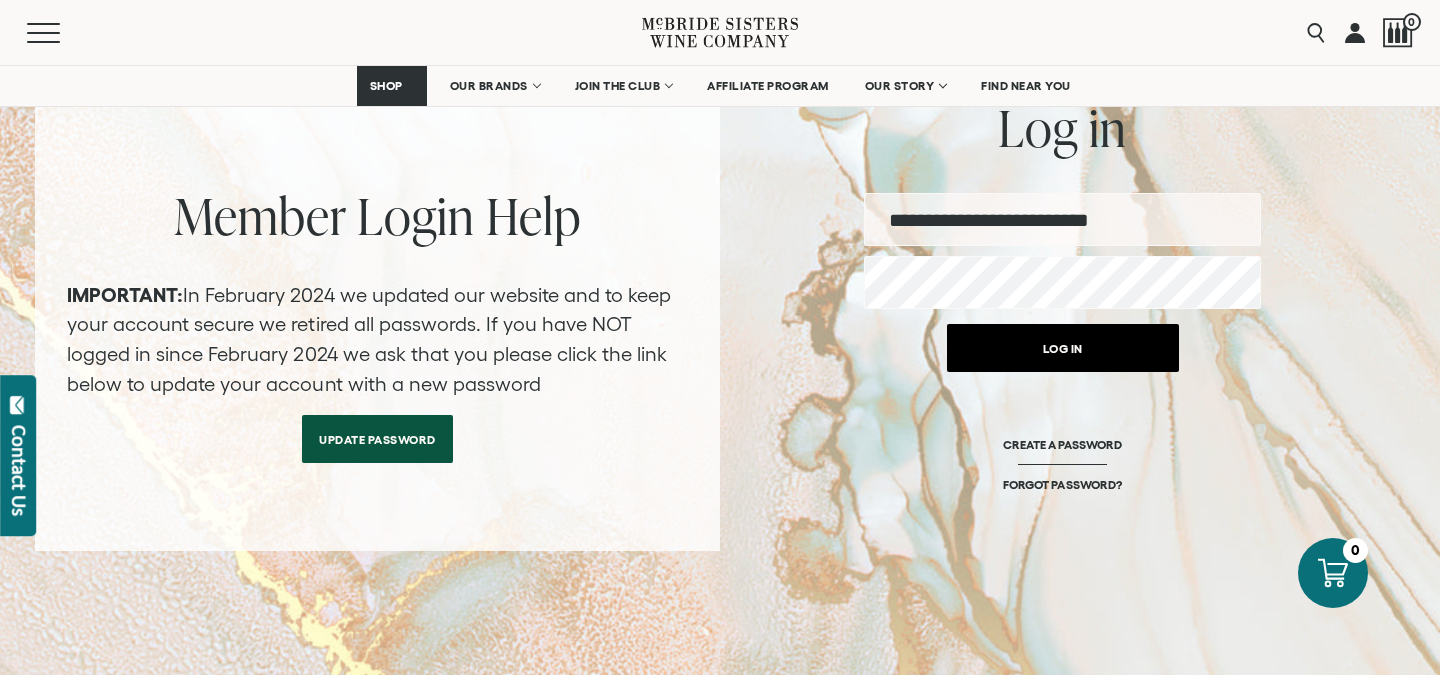 click on "Log in" at bounding box center [1063, 348] 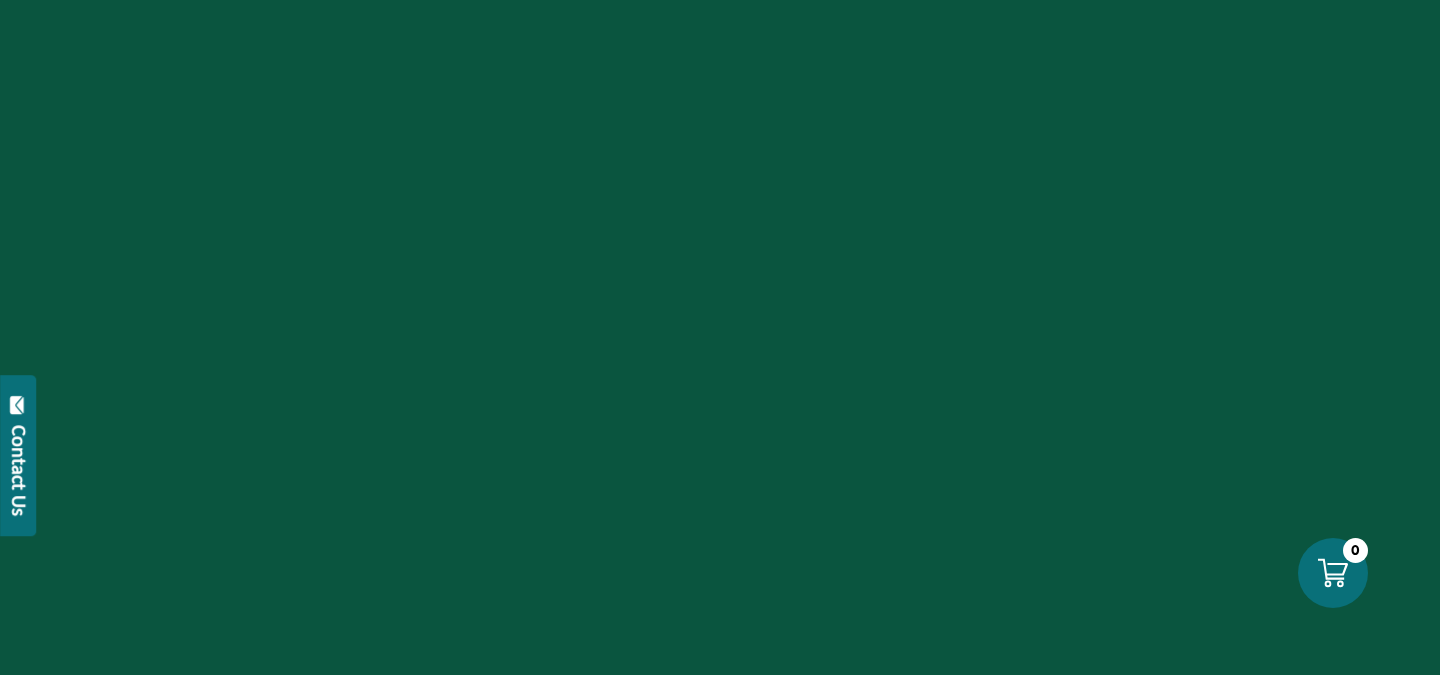 scroll, scrollTop: 0, scrollLeft: 0, axis: both 